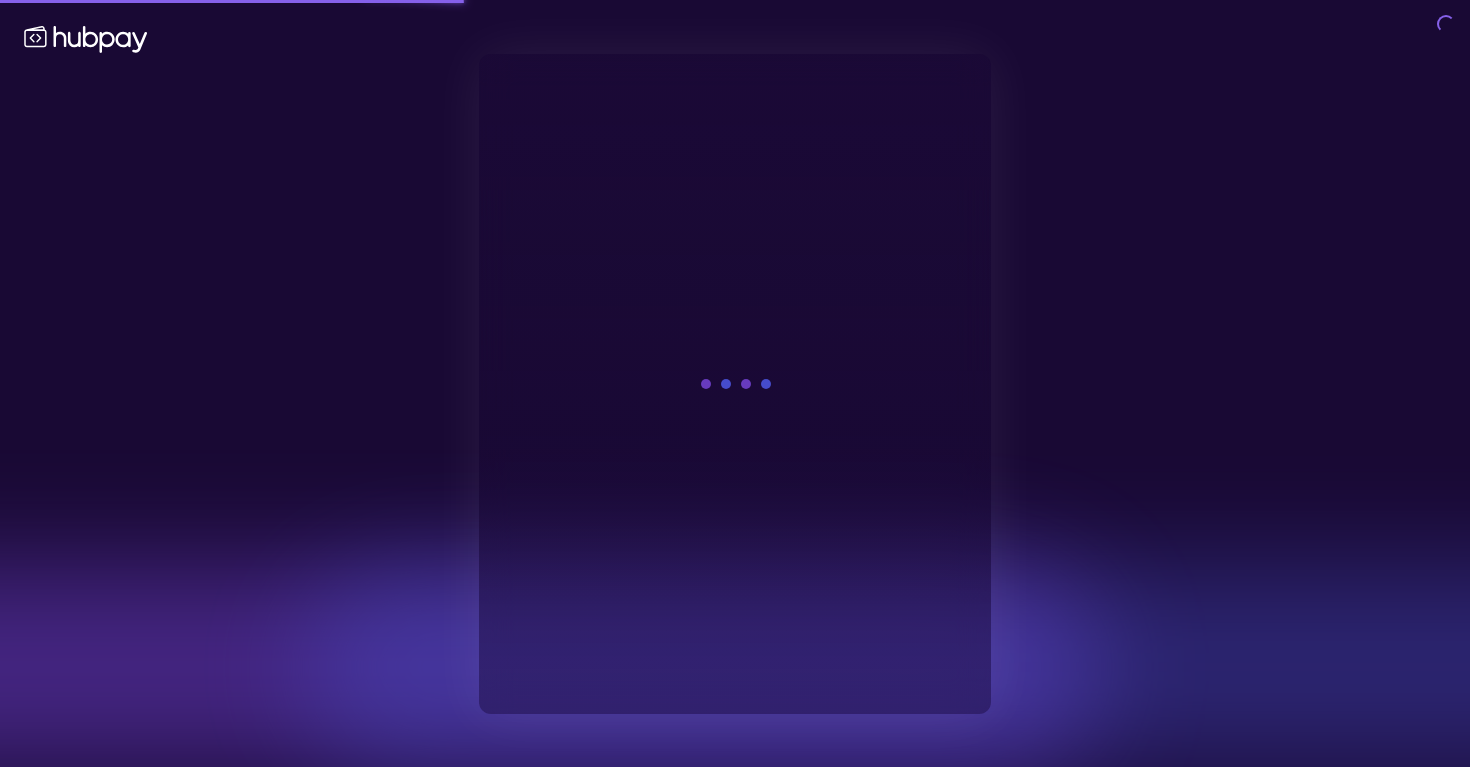 scroll, scrollTop: 0, scrollLeft: 0, axis: both 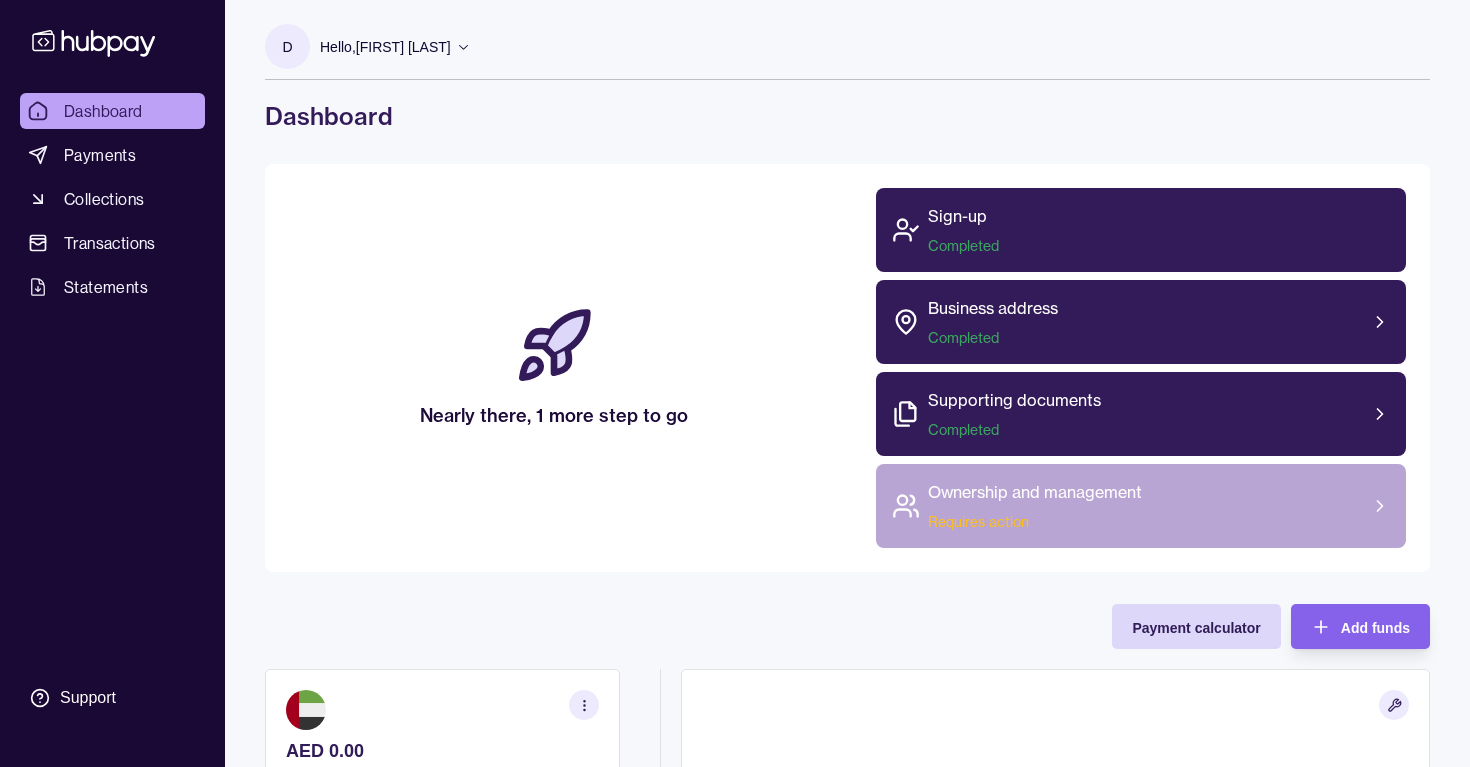 click on "Ownership and management Requires action" at bounding box center (1141, 506) 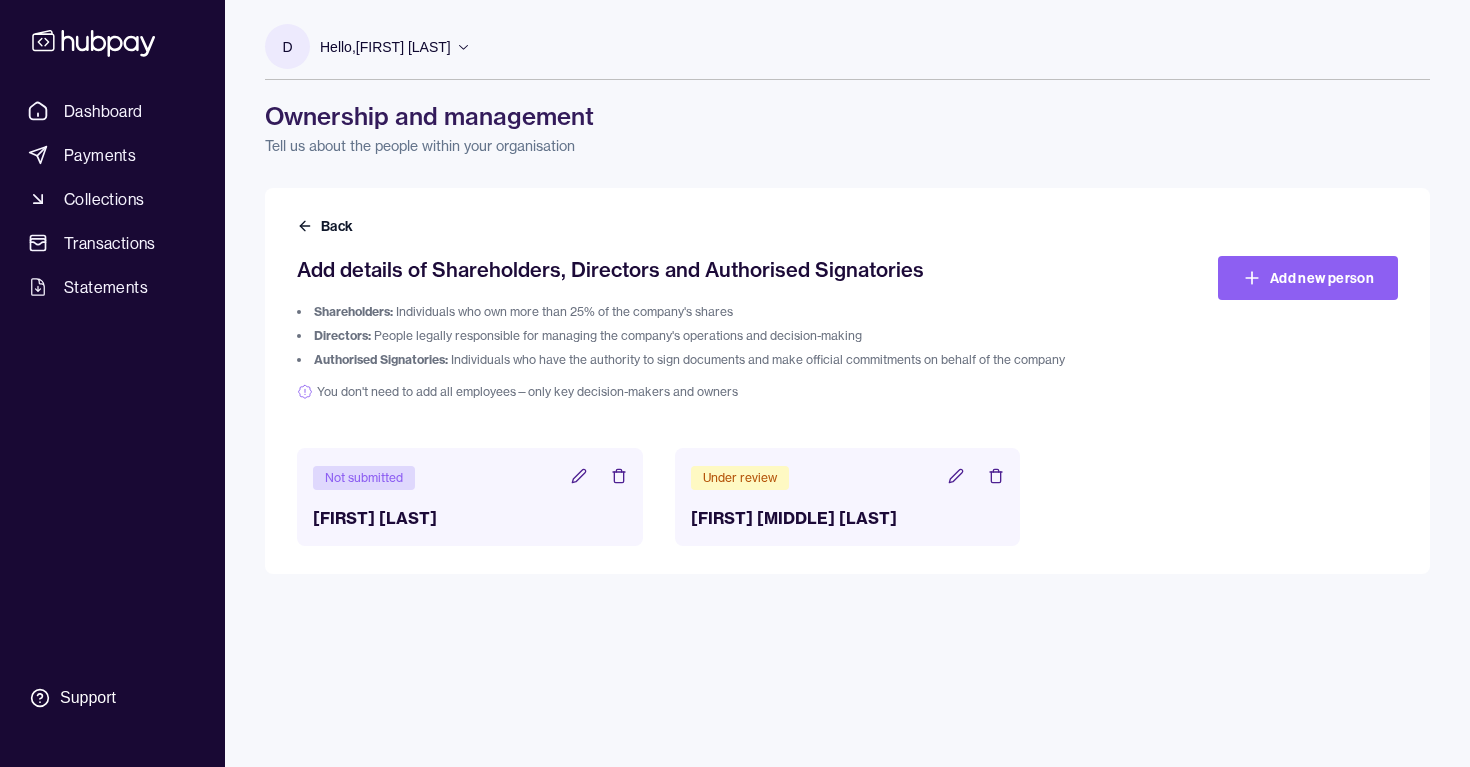 click on "Not submitted [FIRST] [LAST]" at bounding box center [470, 497] 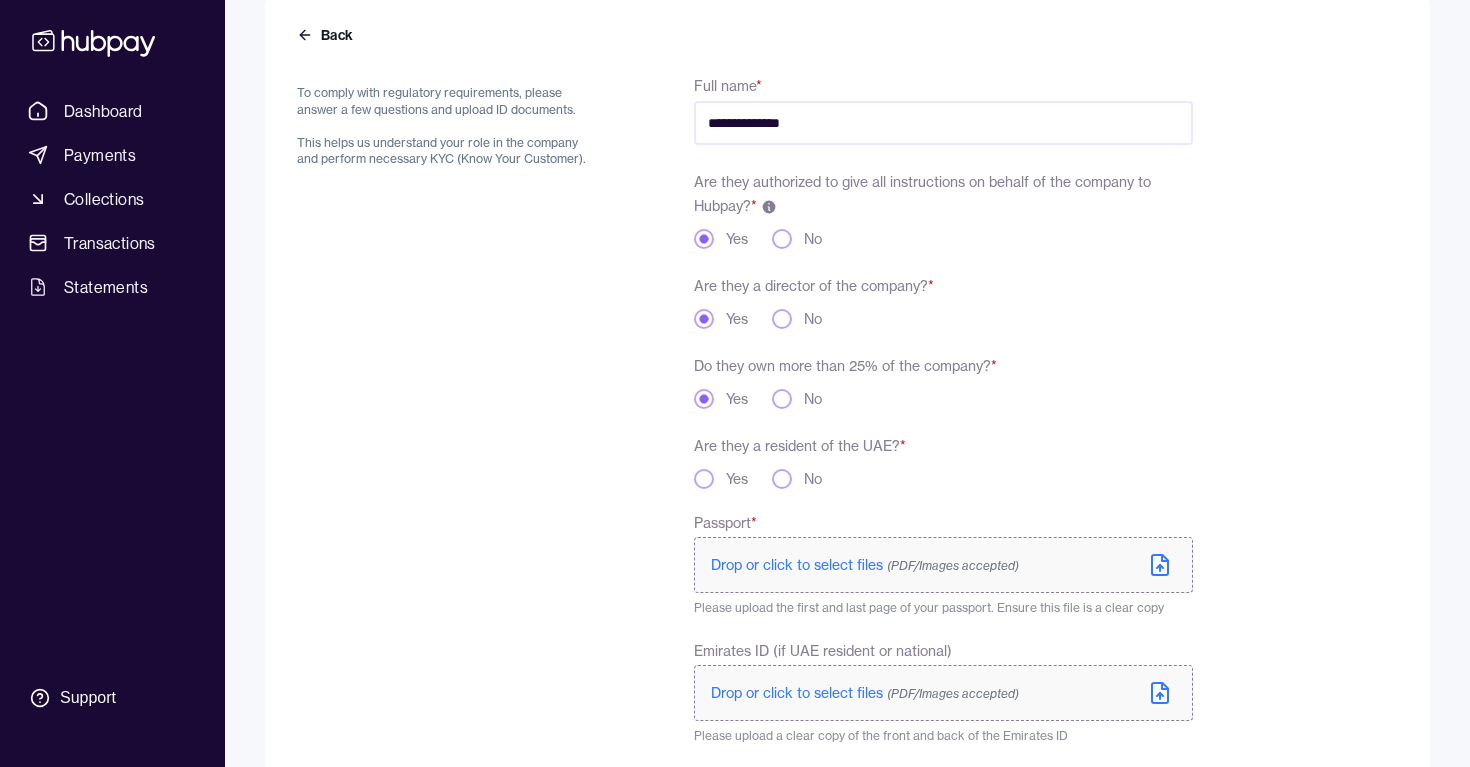scroll, scrollTop: 337, scrollLeft: 0, axis: vertical 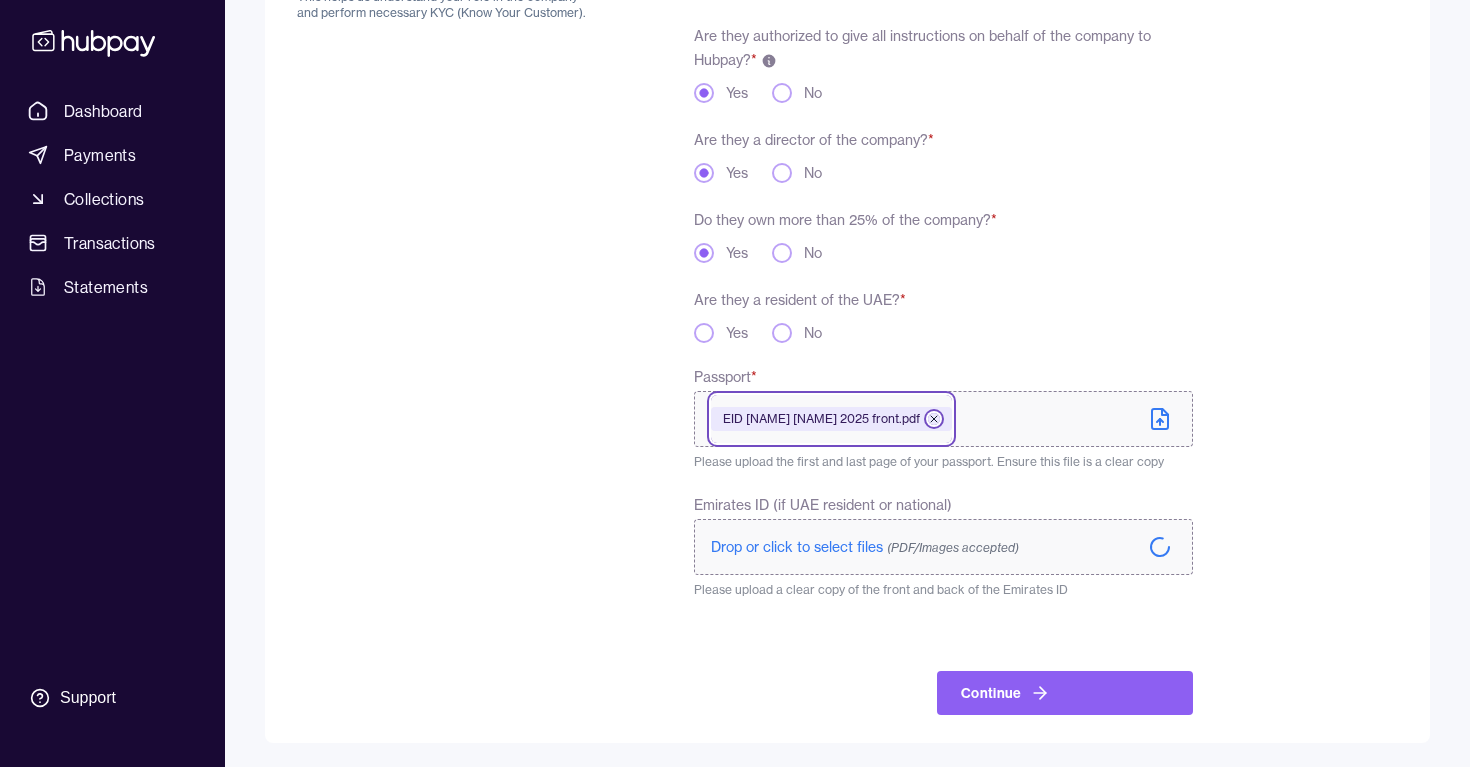 click 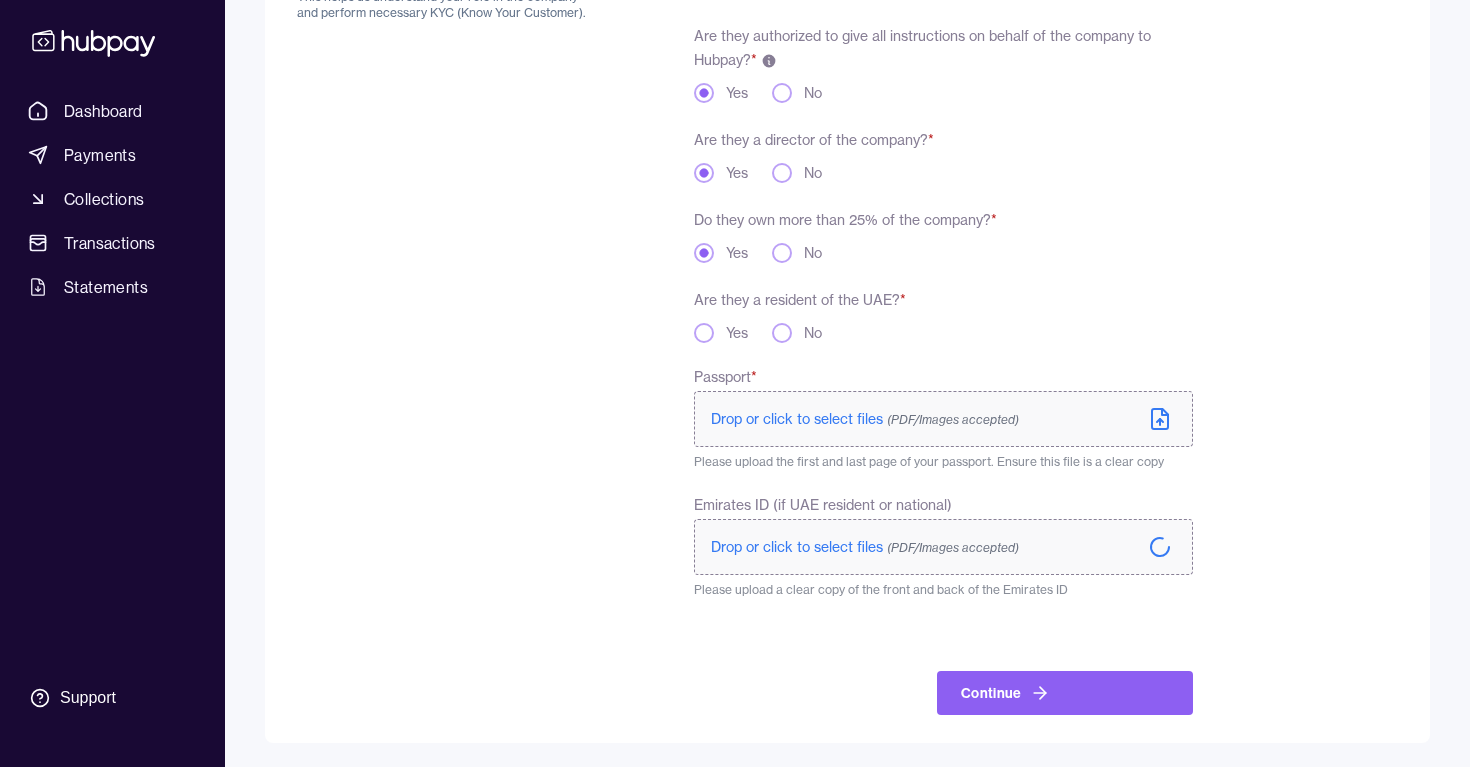 click on "Drop or click to select files   (PDF/Images accepted)" at bounding box center [865, 419] 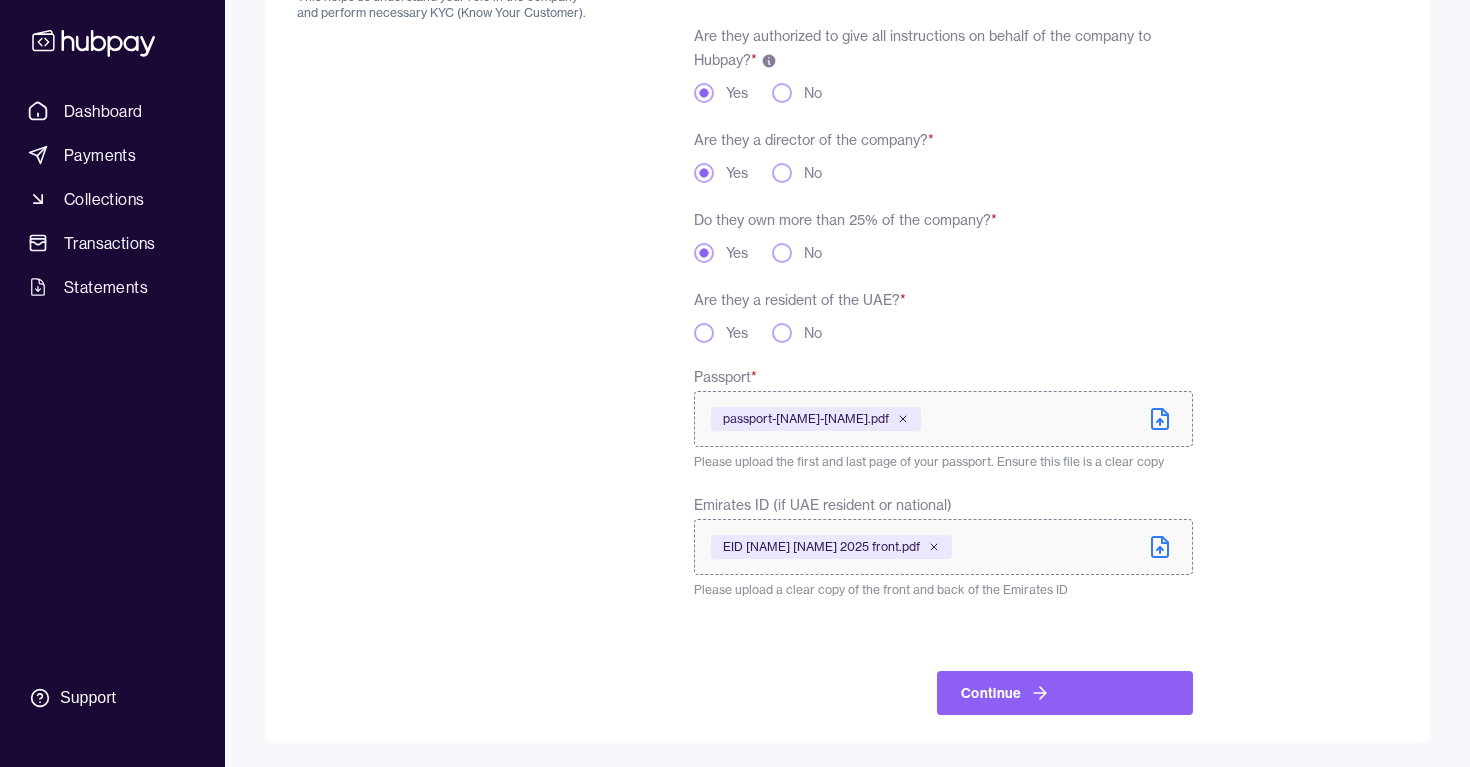 click on "Yes" at bounding box center (704, 333) 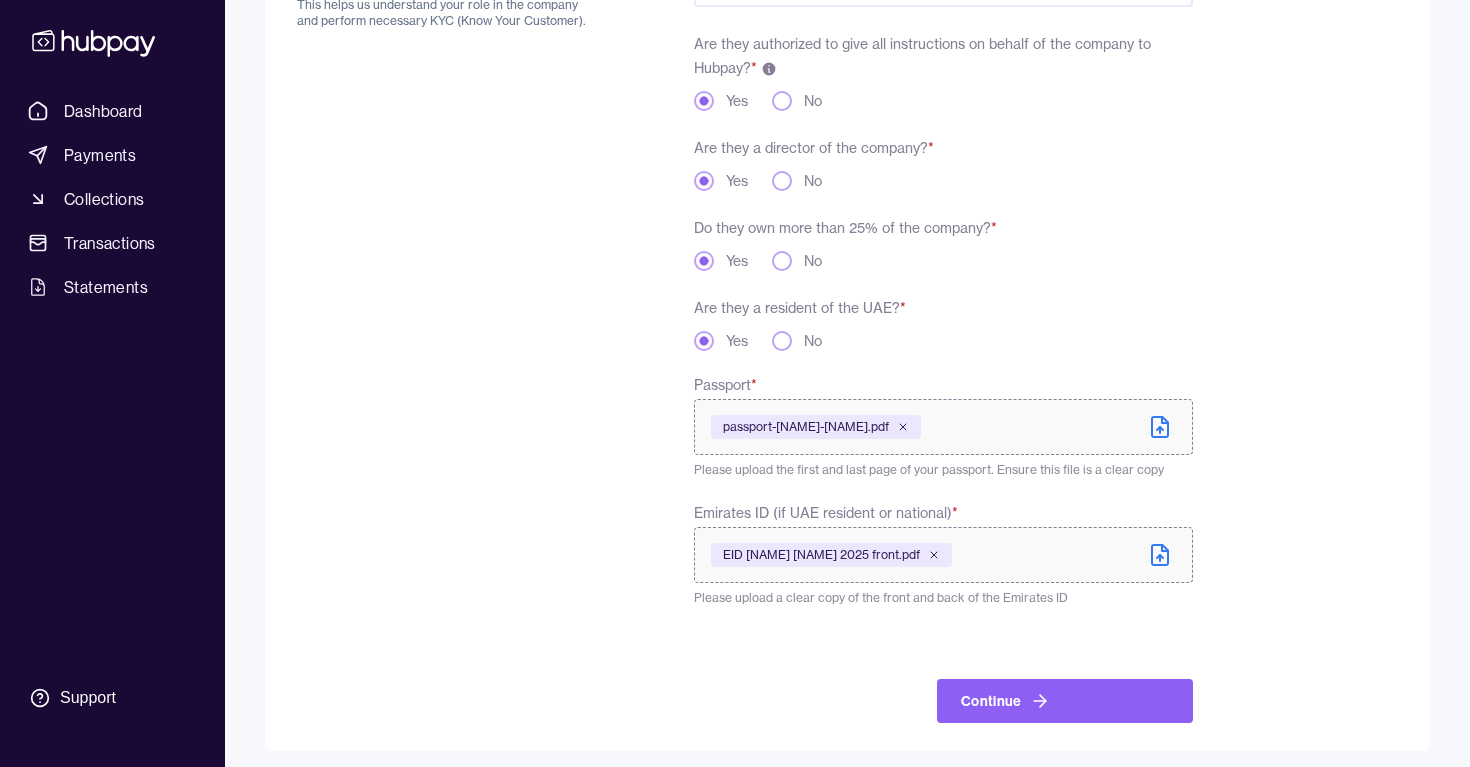scroll, scrollTop: 337, scrollLeft: 0, axis: vertical 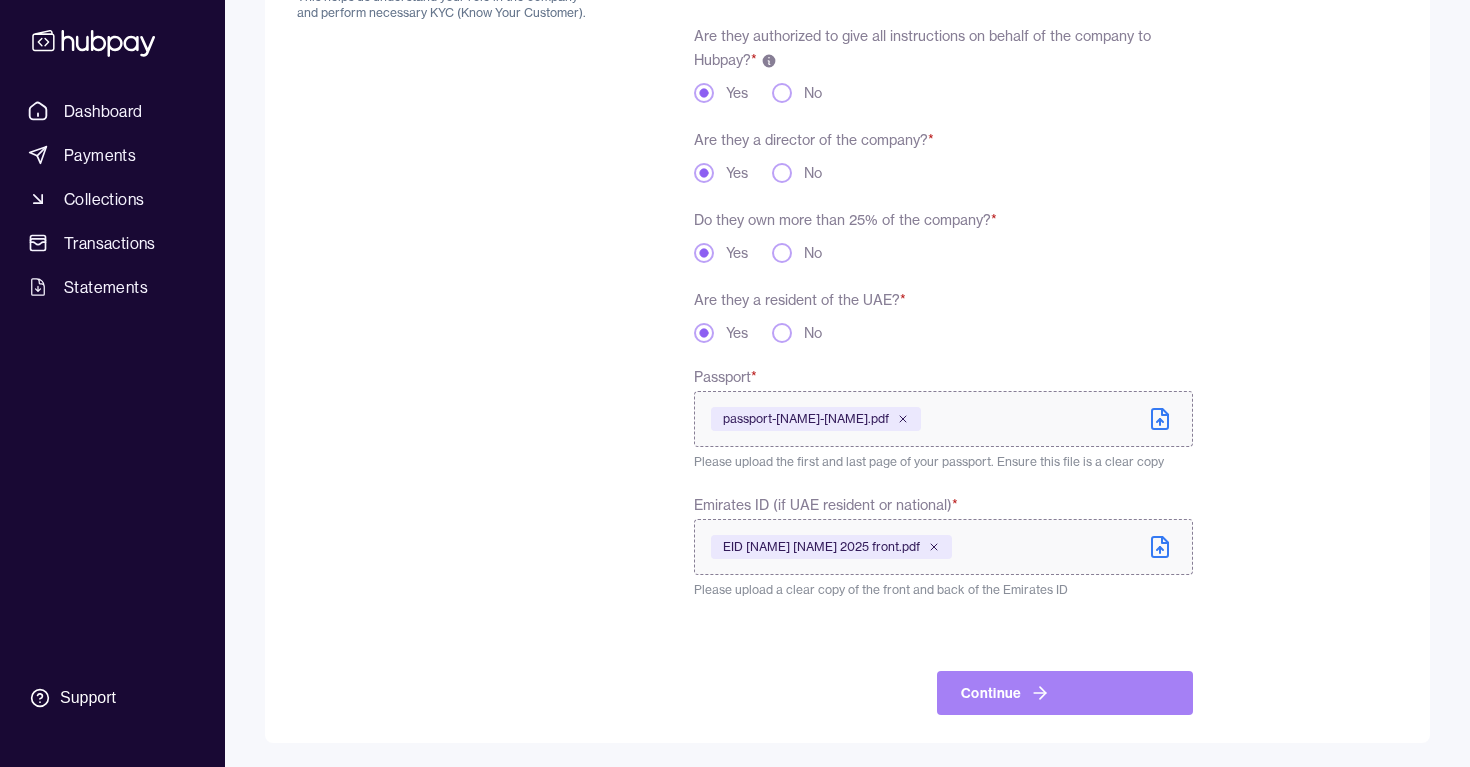 click on "Continue" at bounding box center (1065, 693) 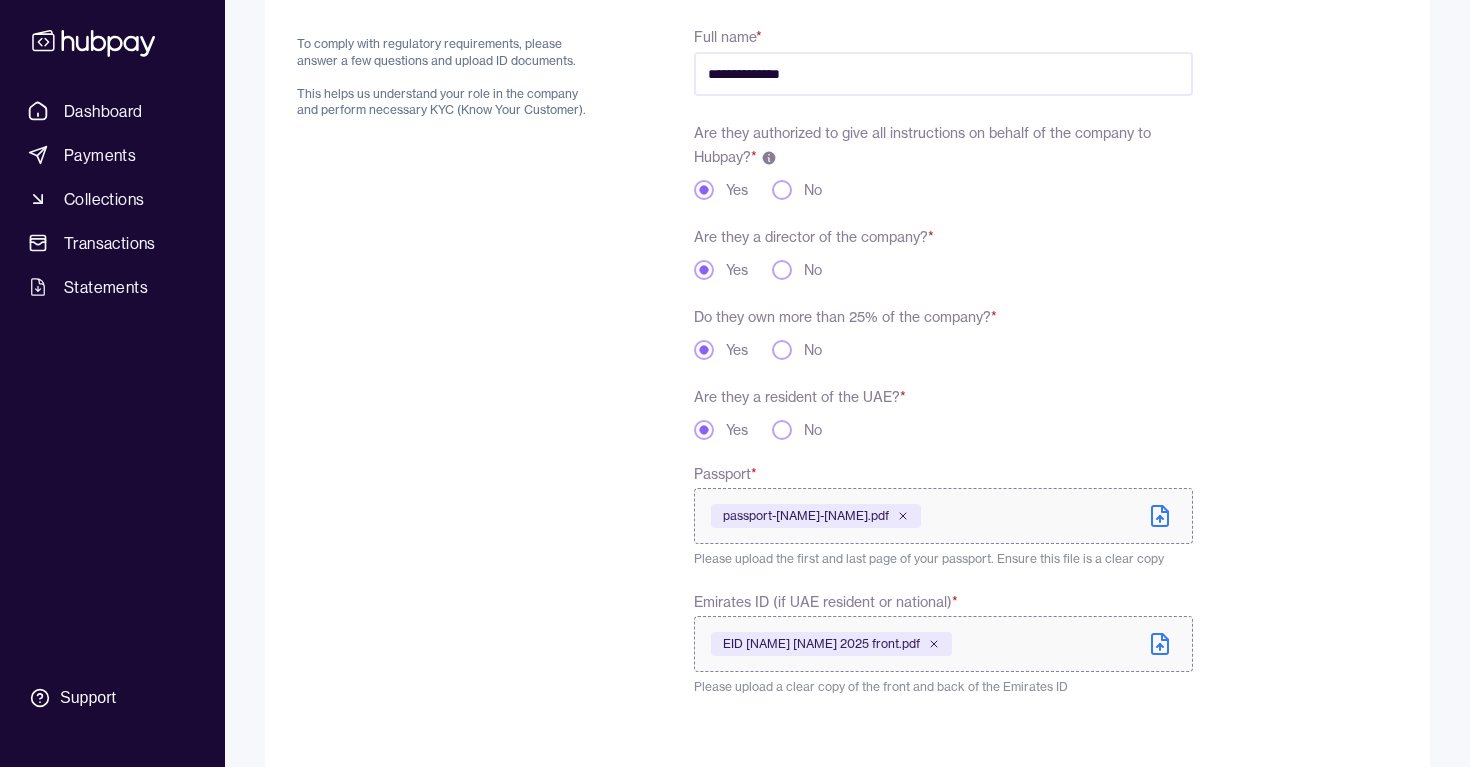 scroll, scrollTop: 239, scrollLeft: 0, axis: vertical 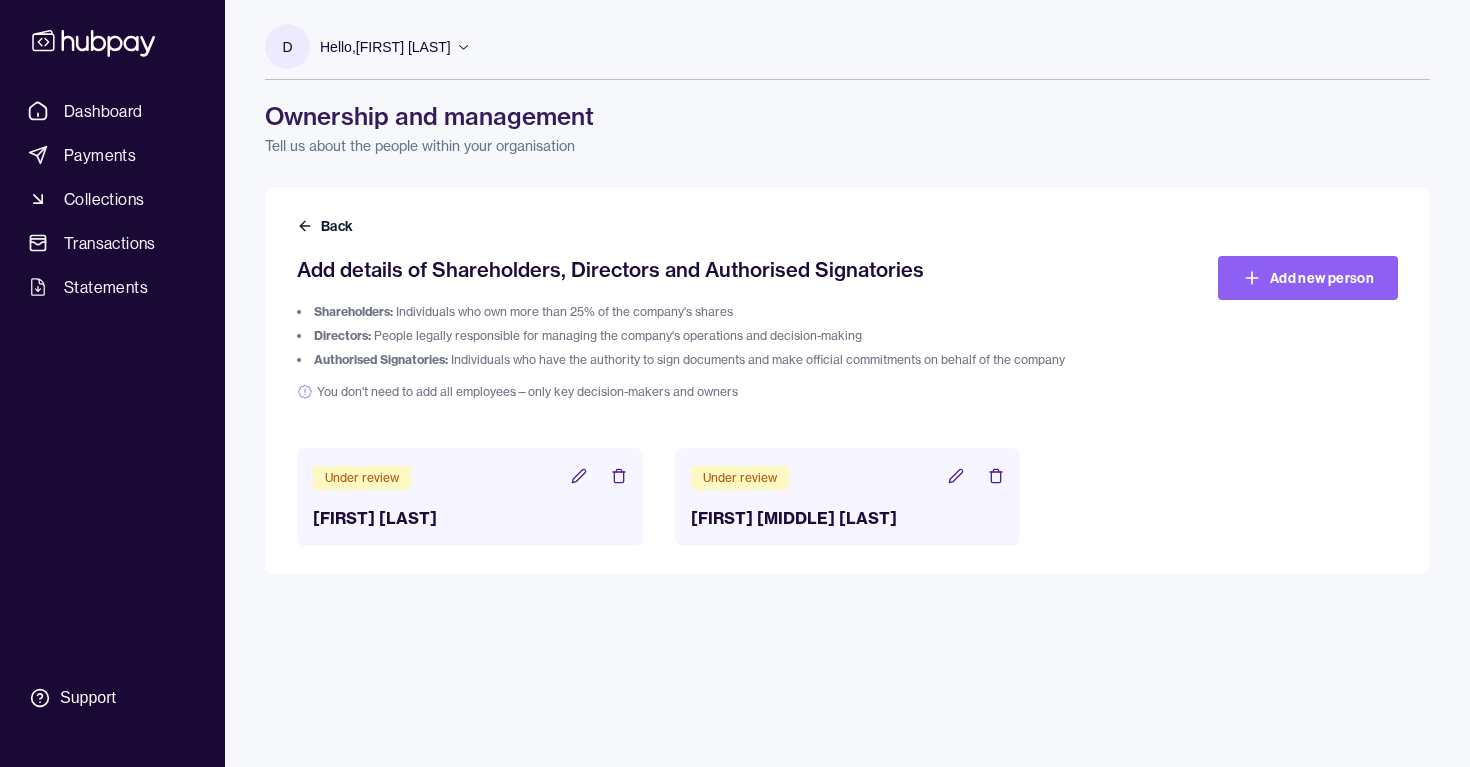 click on "Hello,  [FIRST] [LAST]" at bounding box center (385, 47) 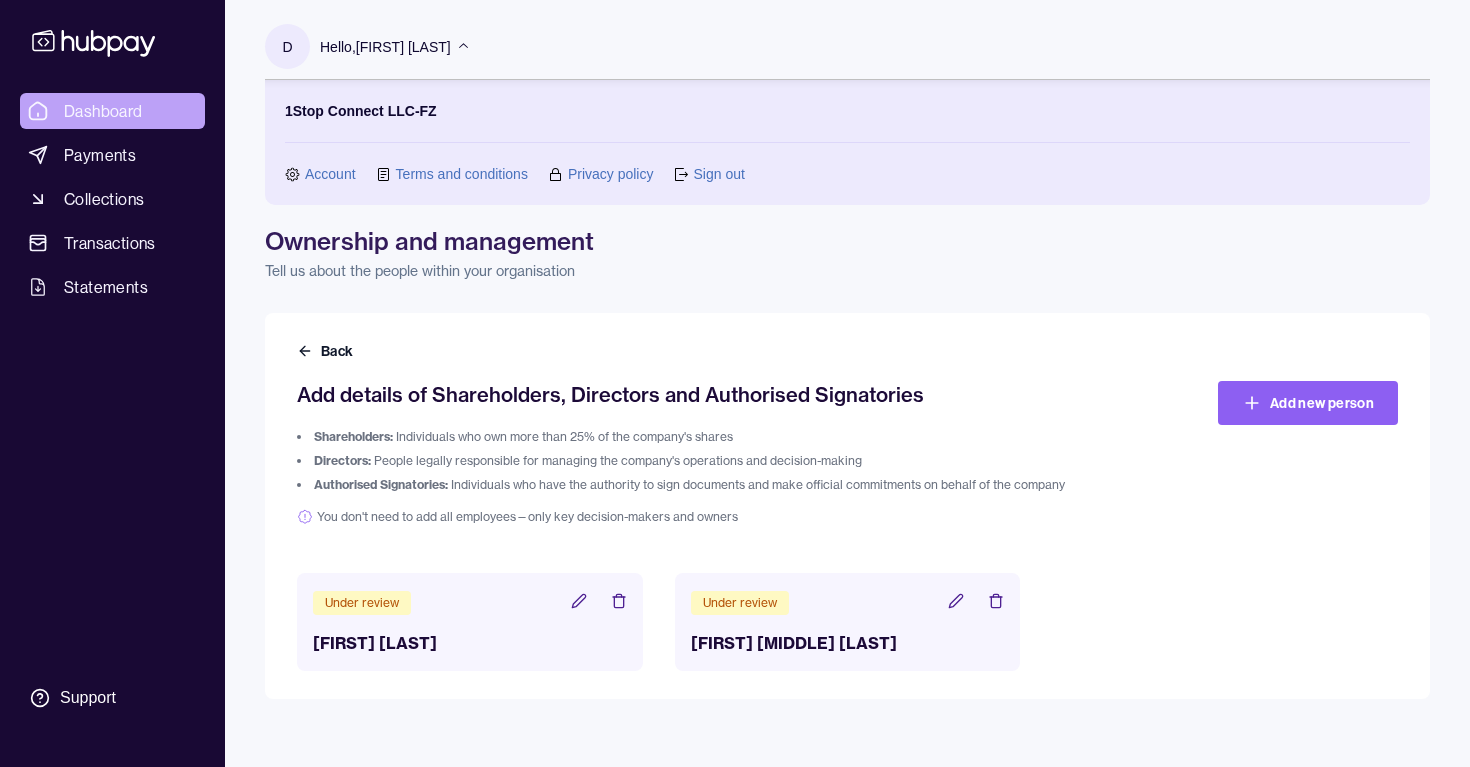click on "Dashboard" at bounding box center [103, 111] 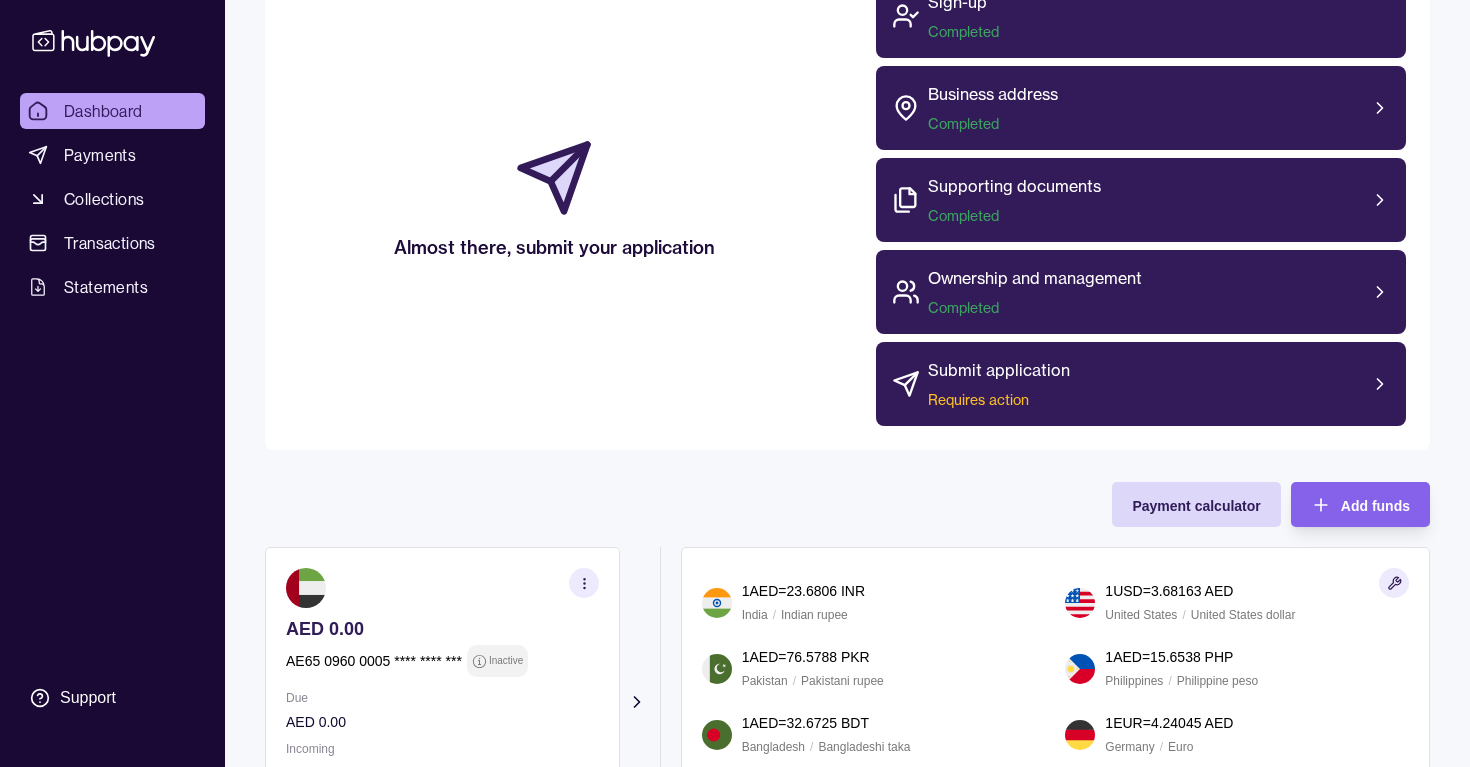 scroll, scrollTop: 221, scrollLeft: 0, axis: vertical 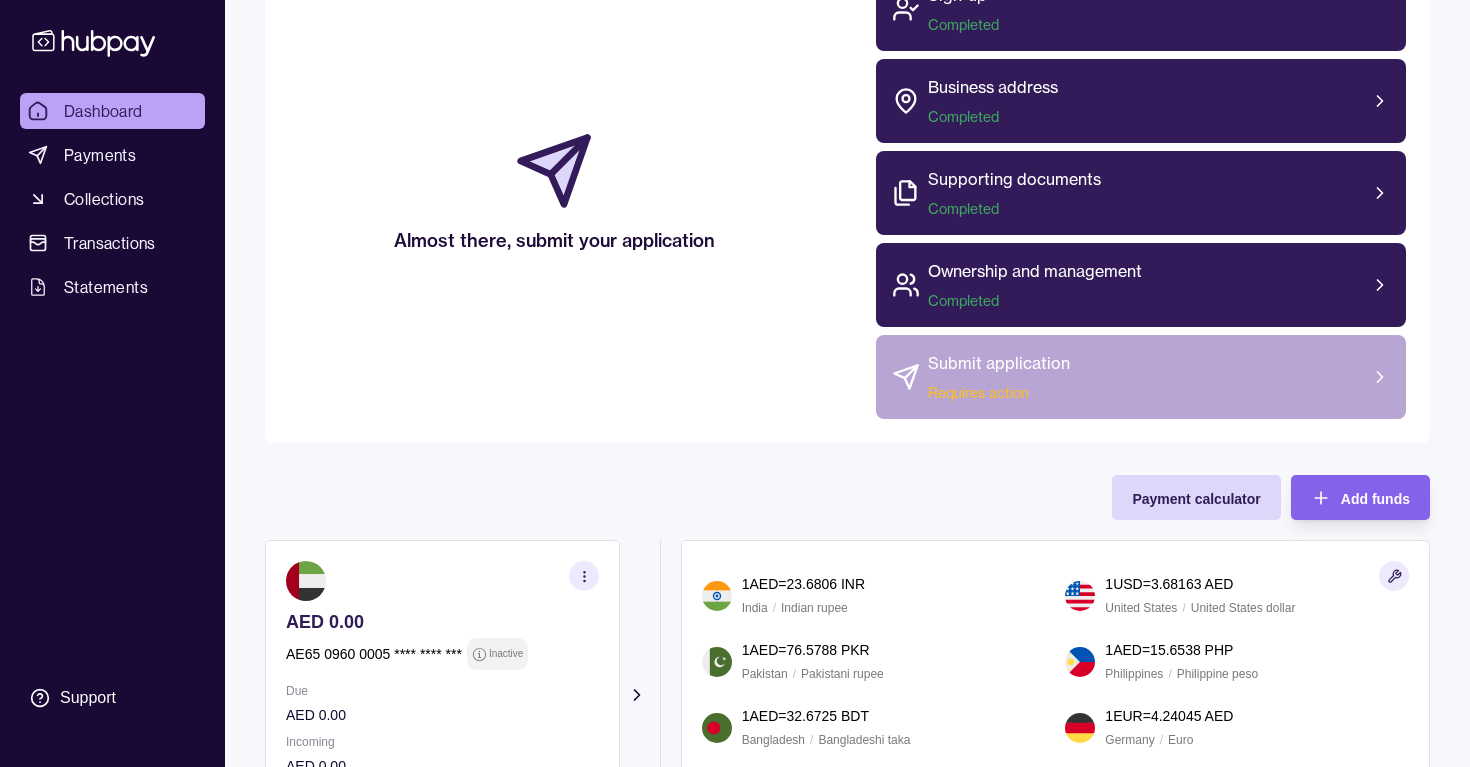 click on "Submit application Requires action" at bounding box center (1141, 377) 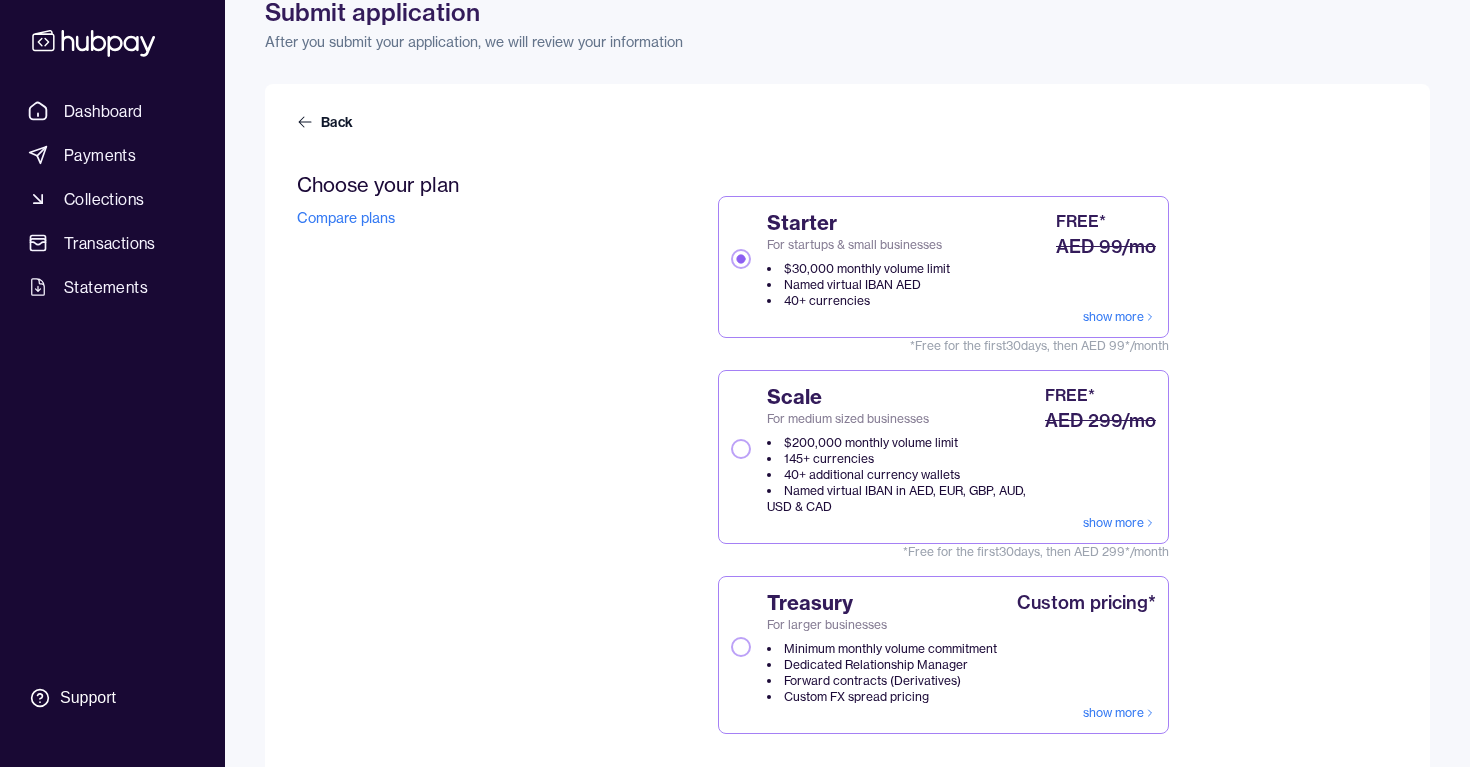 scroll, scrollTop: 165, scrollLeft: 0, axis: vertical 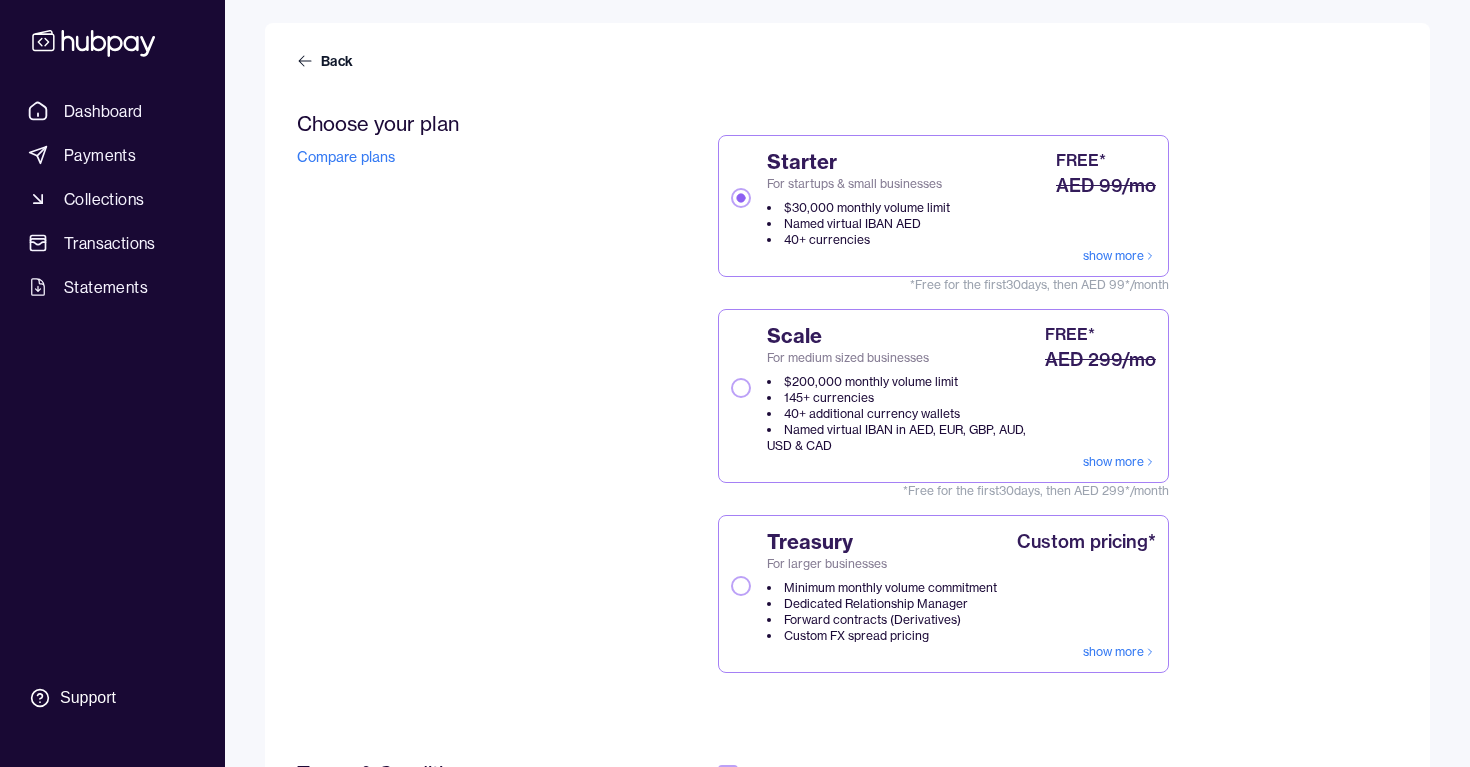 click on "Scale For medium sized businesses $200,000 monthly volume limit 145+ currencies 40+ additional currency wallets Named virtual IBAN in AED, EUR, GBP, AUD, USD & CAD FREE* AED 299/mo show more" at bounding box center [741, 388] 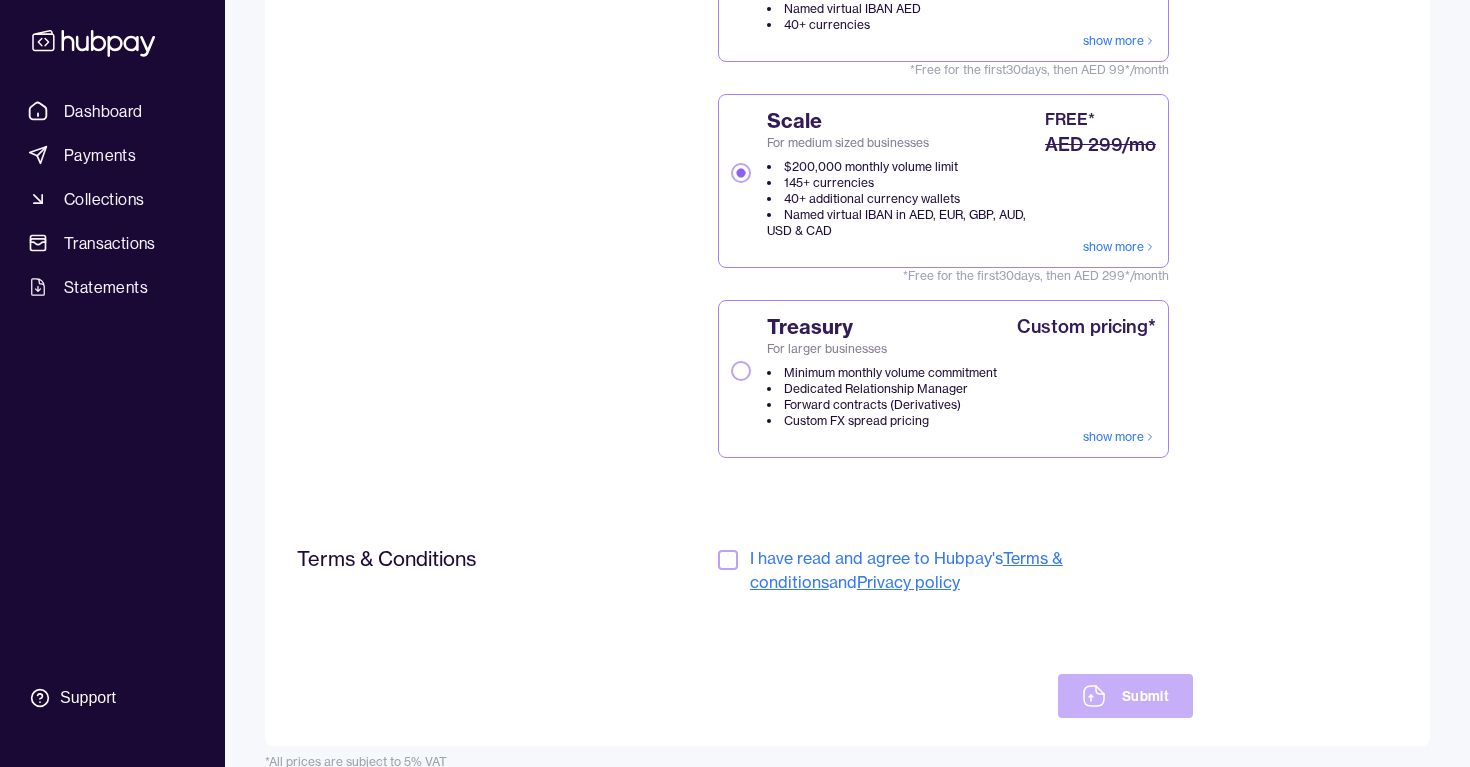 scroll, scrollTop: 407, scrollLeft: 0, axis: vertical 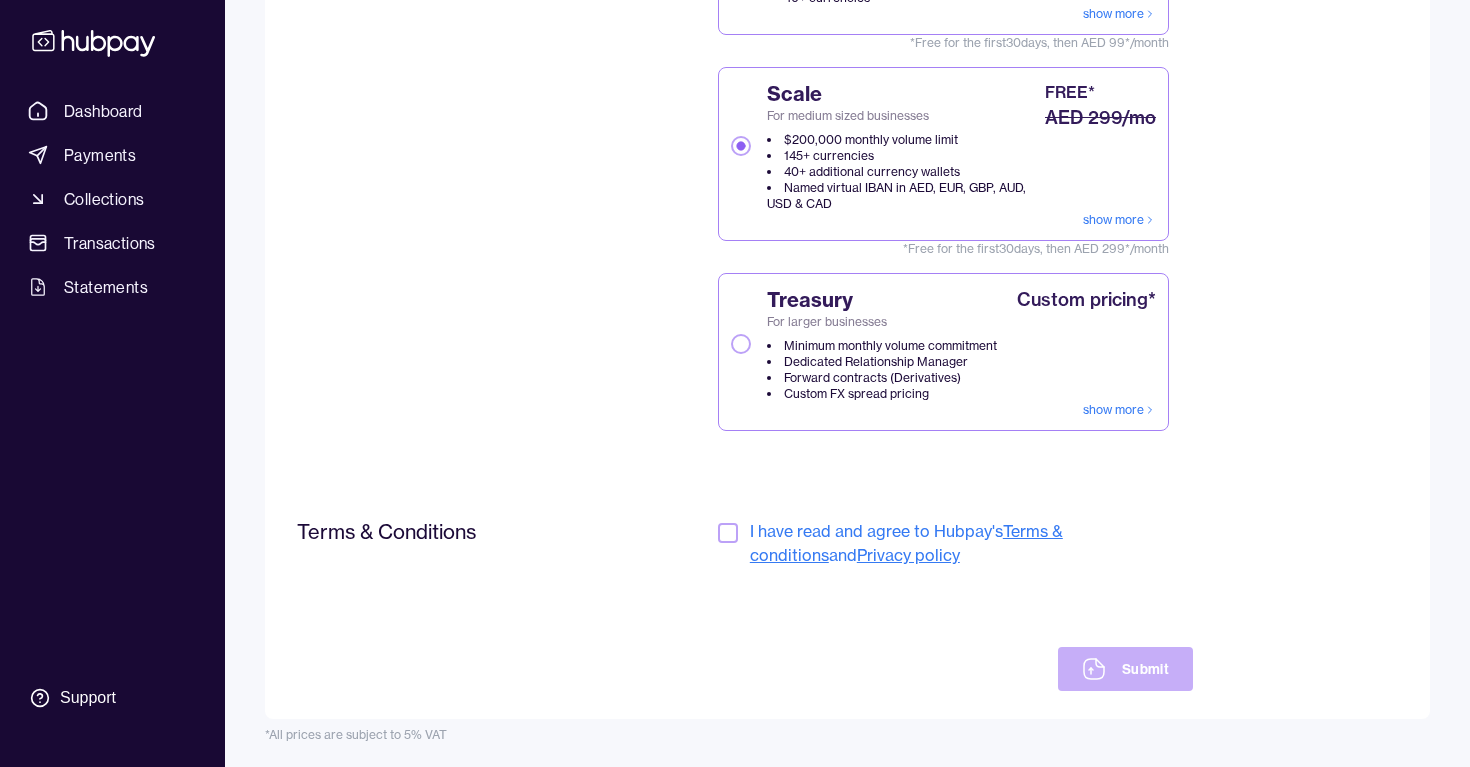click at bounding box center (728, 533) 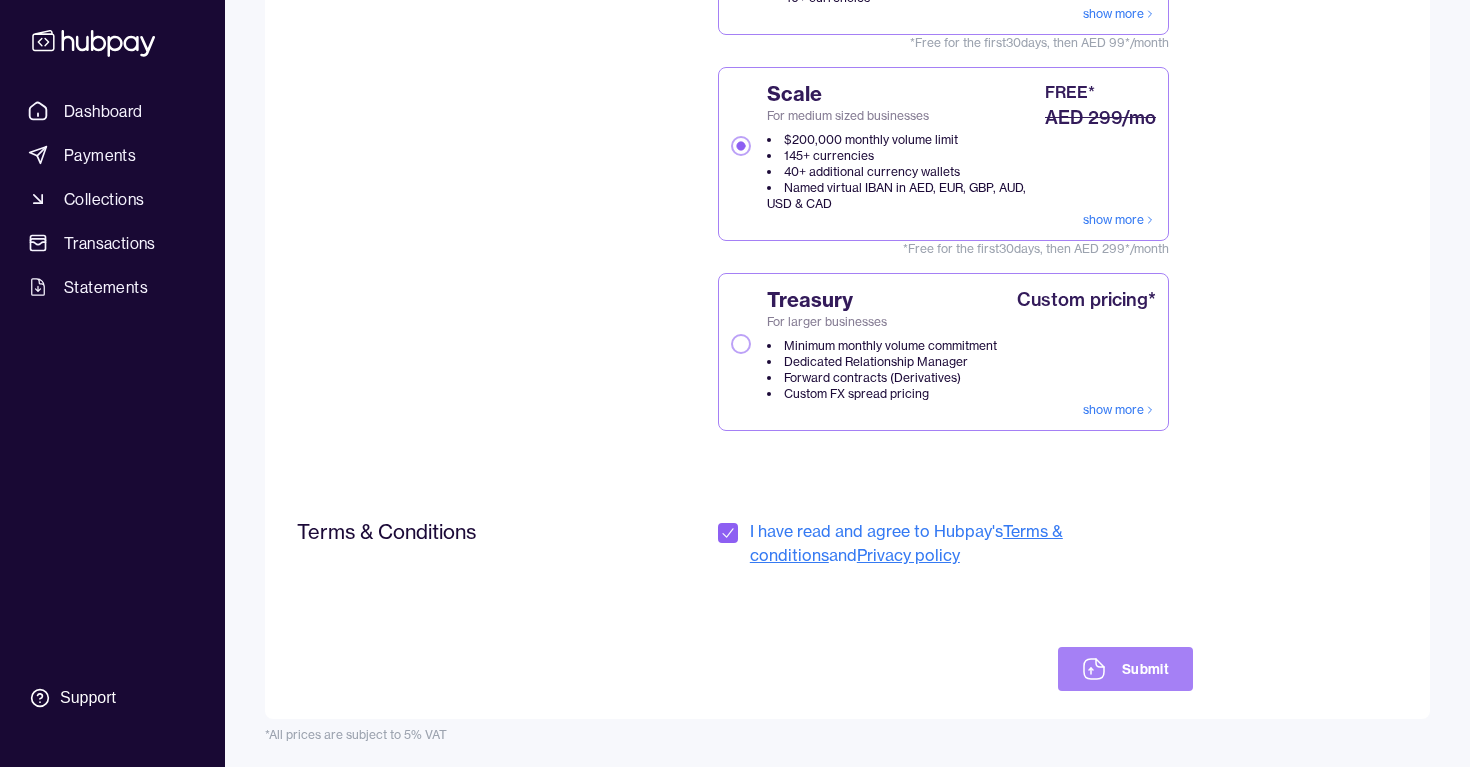 click on "Submit" at bounding box center (1125, 669) 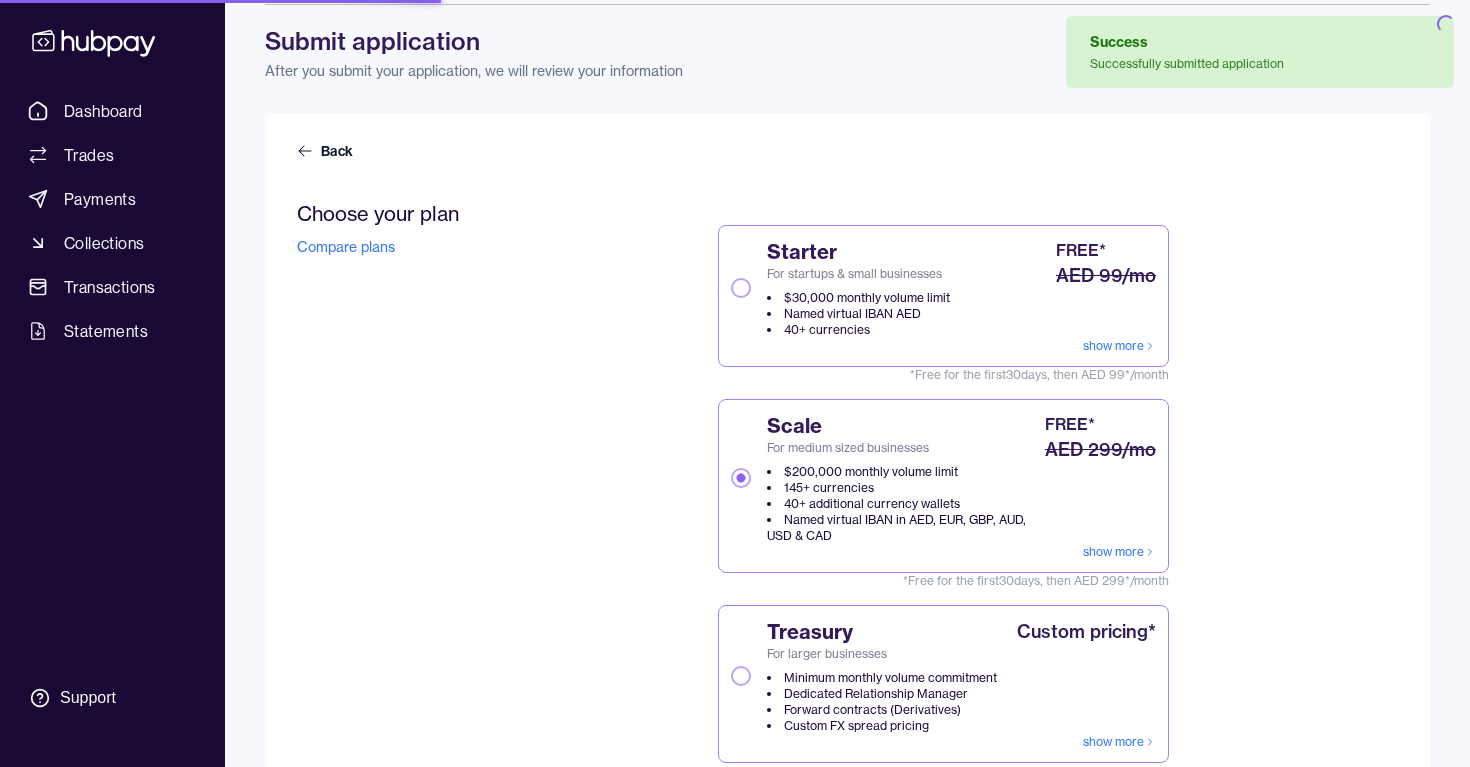 scroll, scrollTop: 78, scrollLeft: 0, axis: vertical 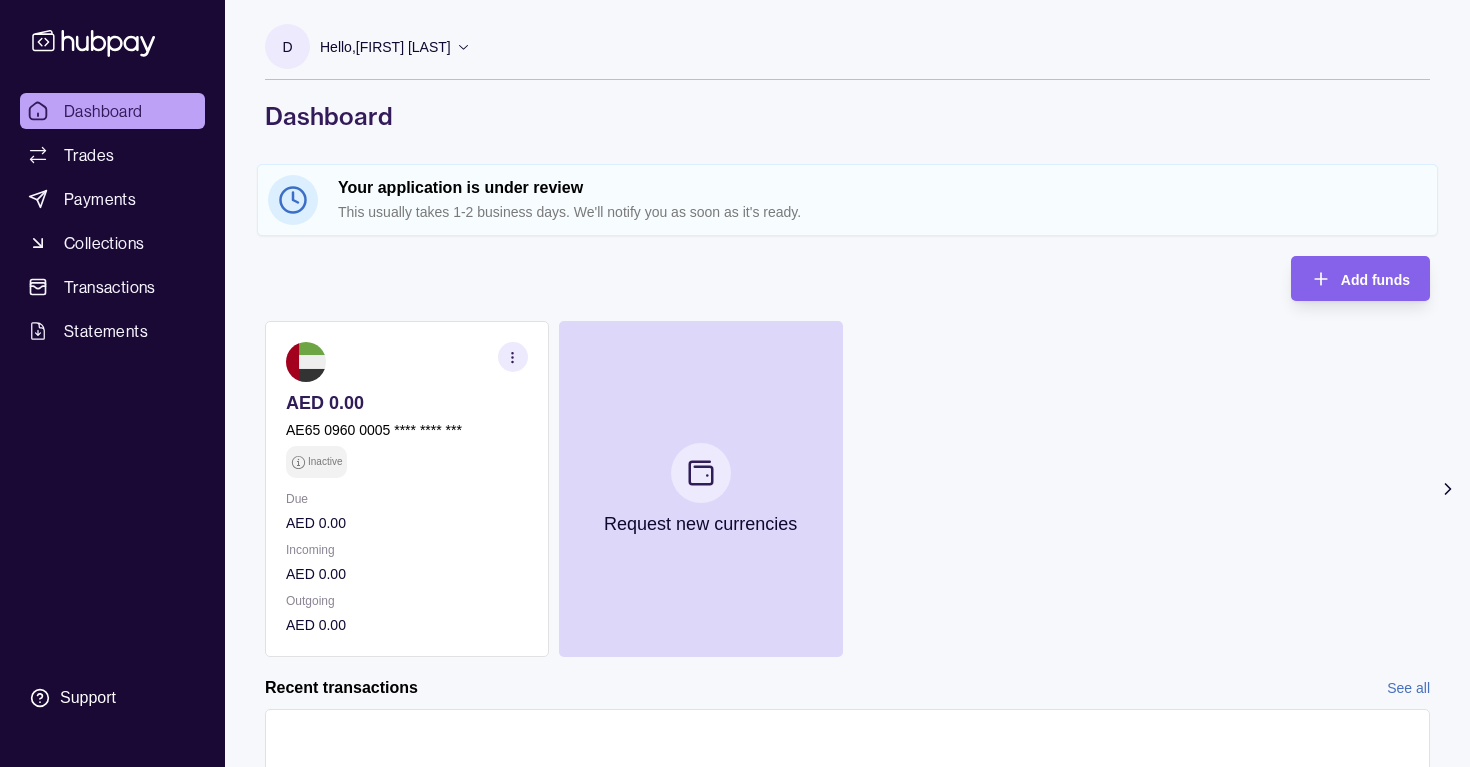 click at bounding box center [513, 357] 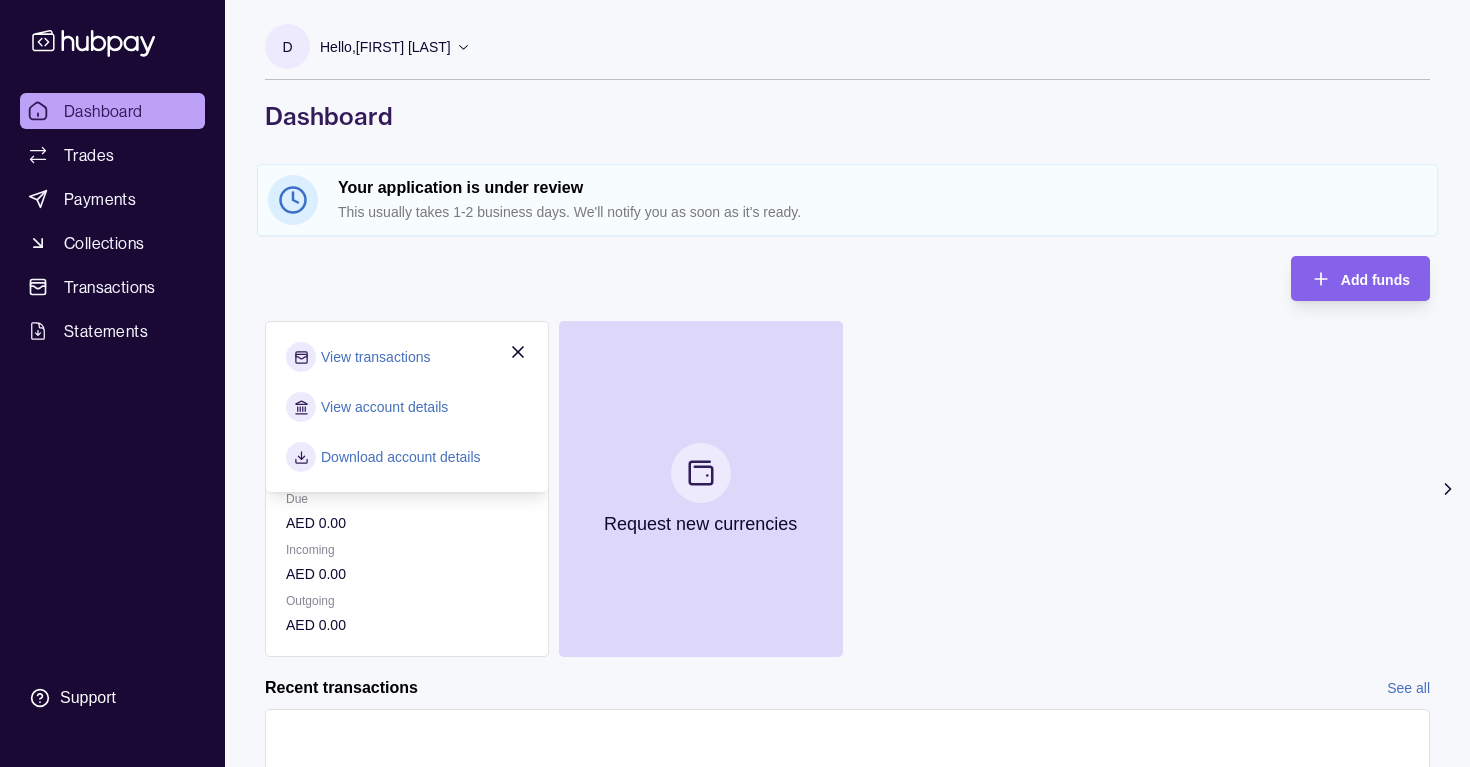 click on "Add funds AED 0.00 AE65 0960 0005 **** **** *** Inactive Due AED 0.00 Incoming AED 0.00 Outgoing AED 0.00 View transactions View account details Download account details Request new currencies" at bounding box center (847, 456) 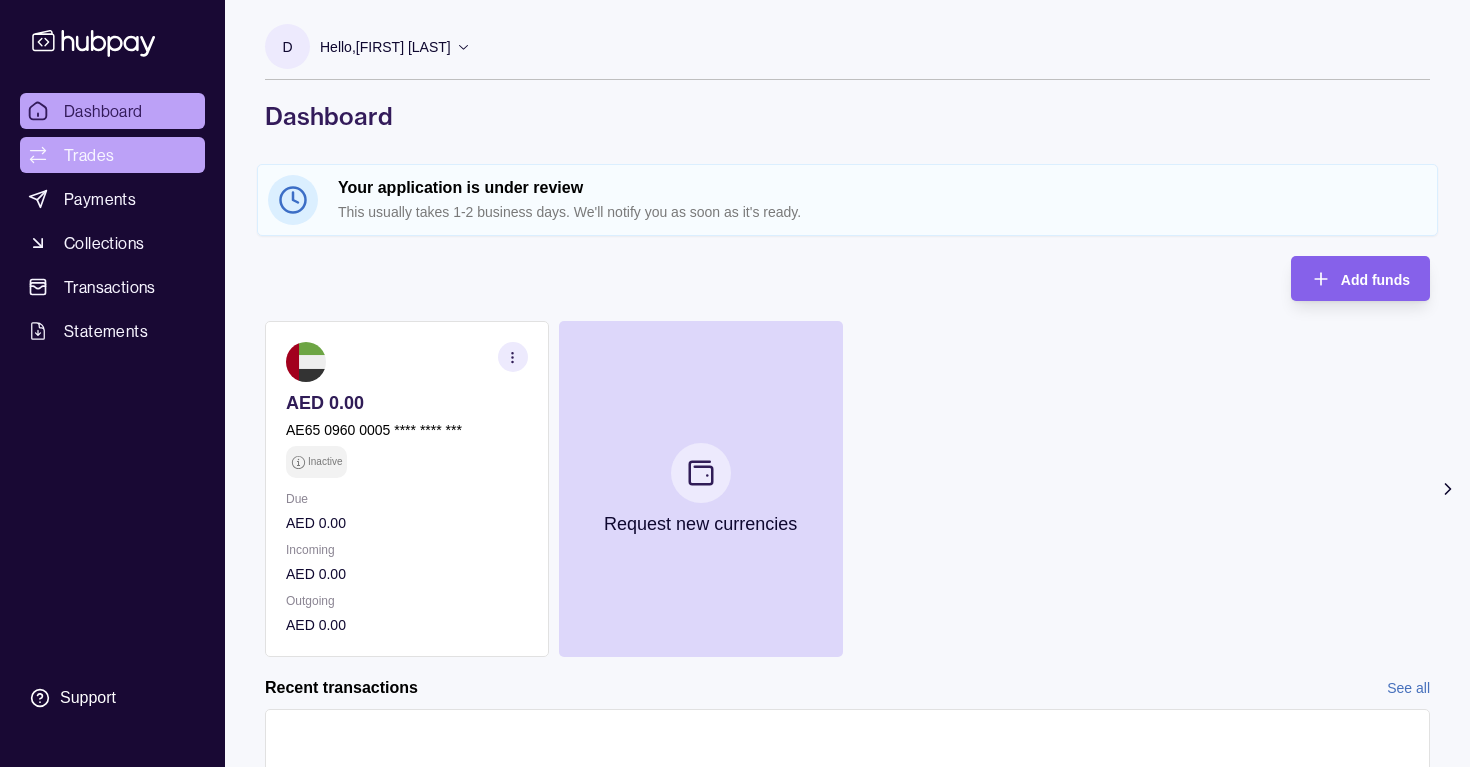 click on "Trades" at bounding box center (112, 155) 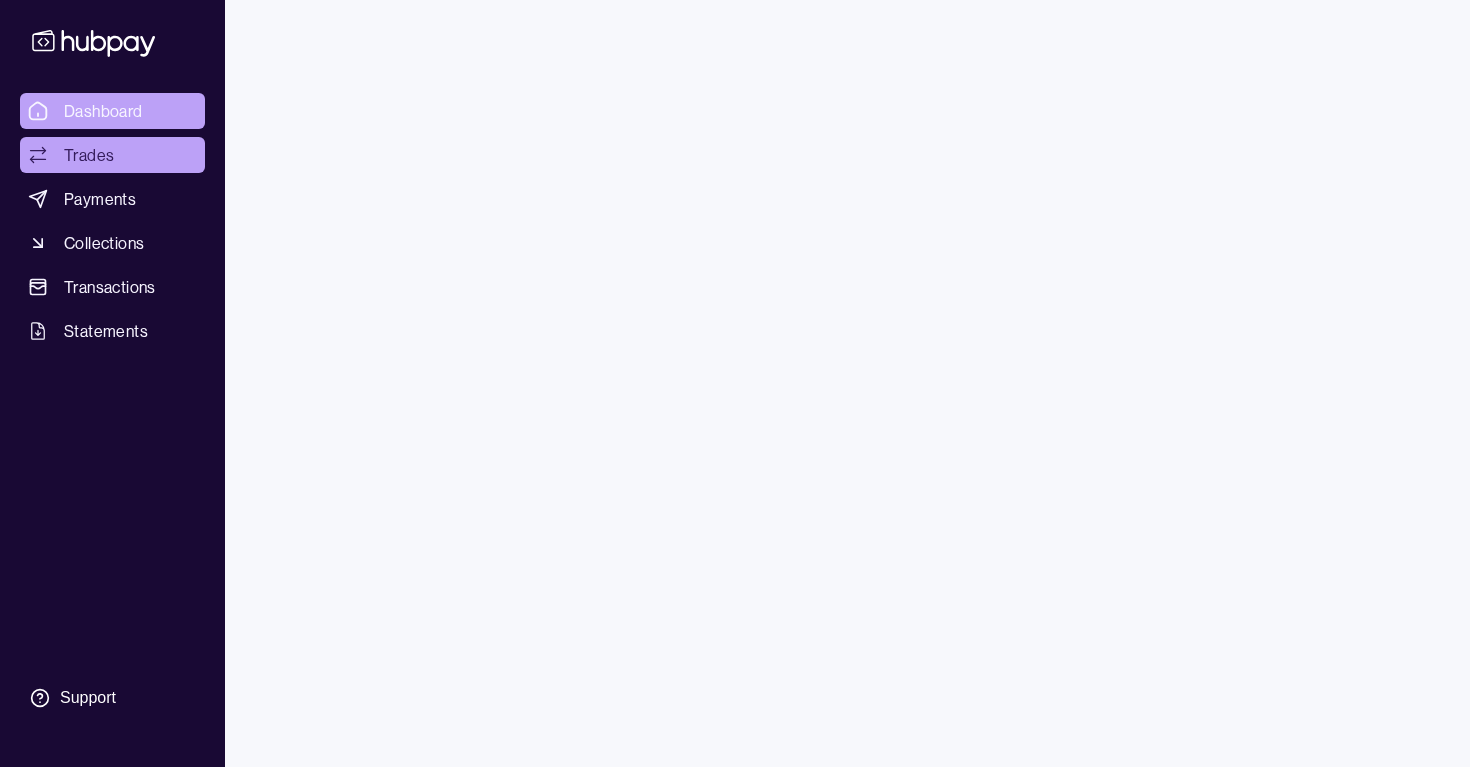 click on "Dashboard" at bounding box center (103, 111) 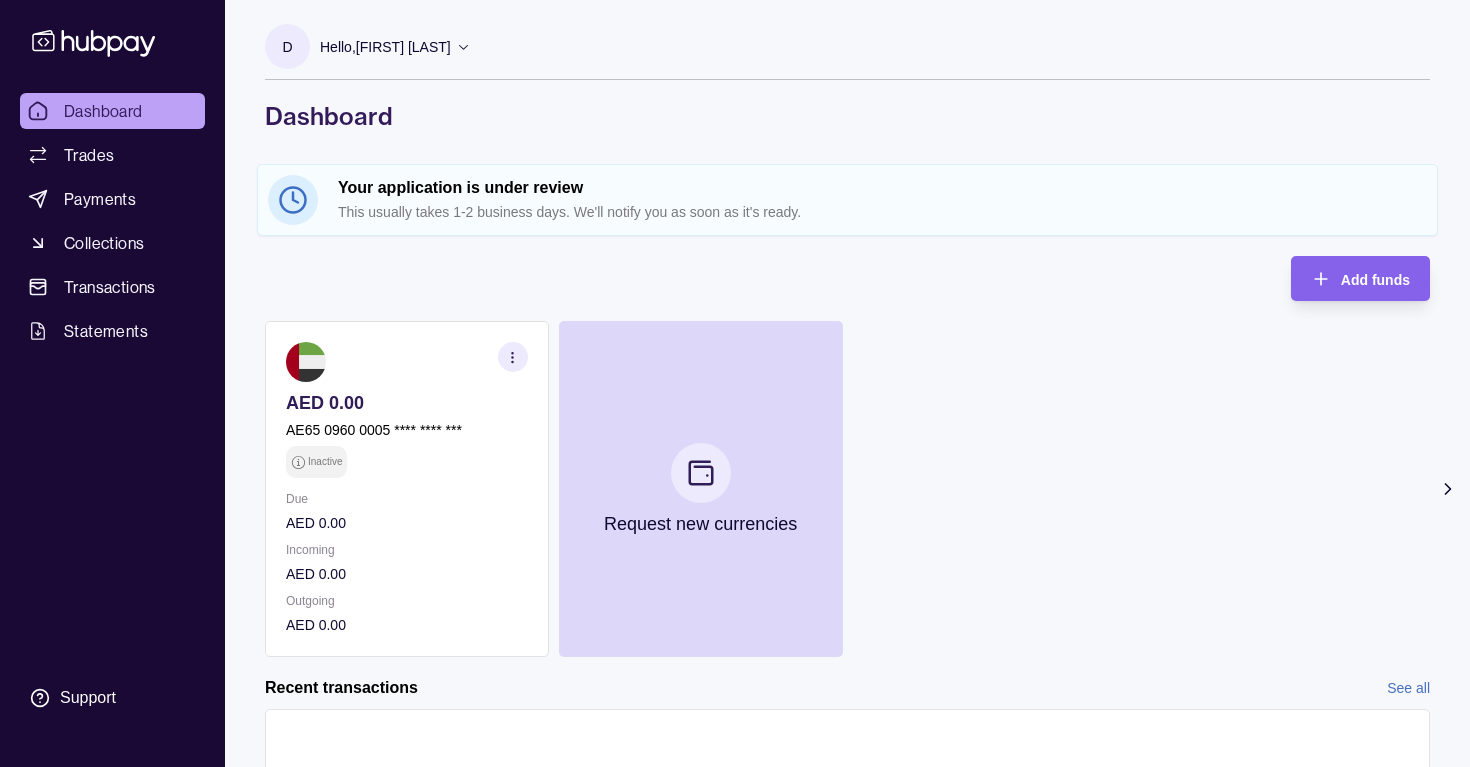 click on "Hello,  [FIRST] [LAST]" at bounding box center [385, 47] 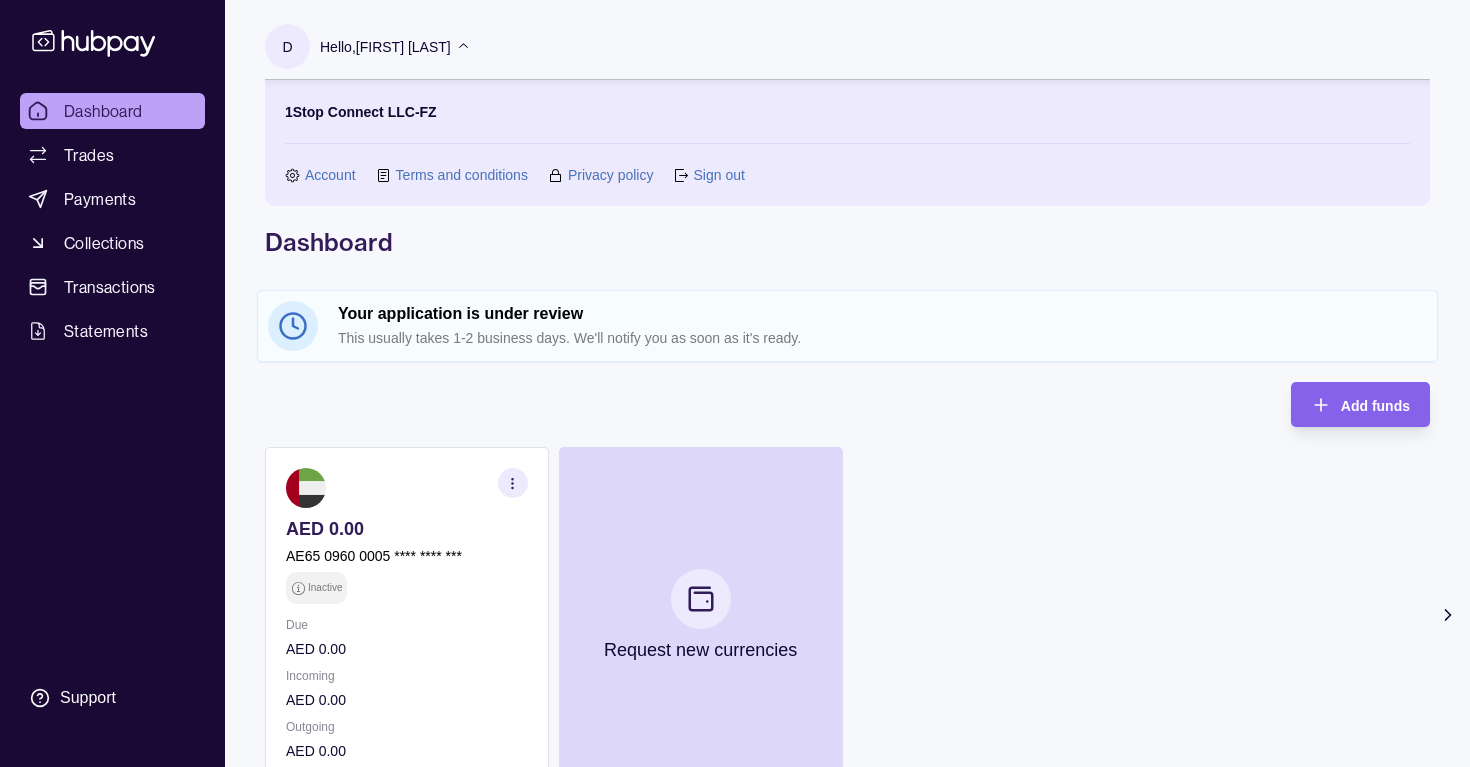 click on "Hello,  [FIRST] [LAST]" at bounding box center [385, 47] 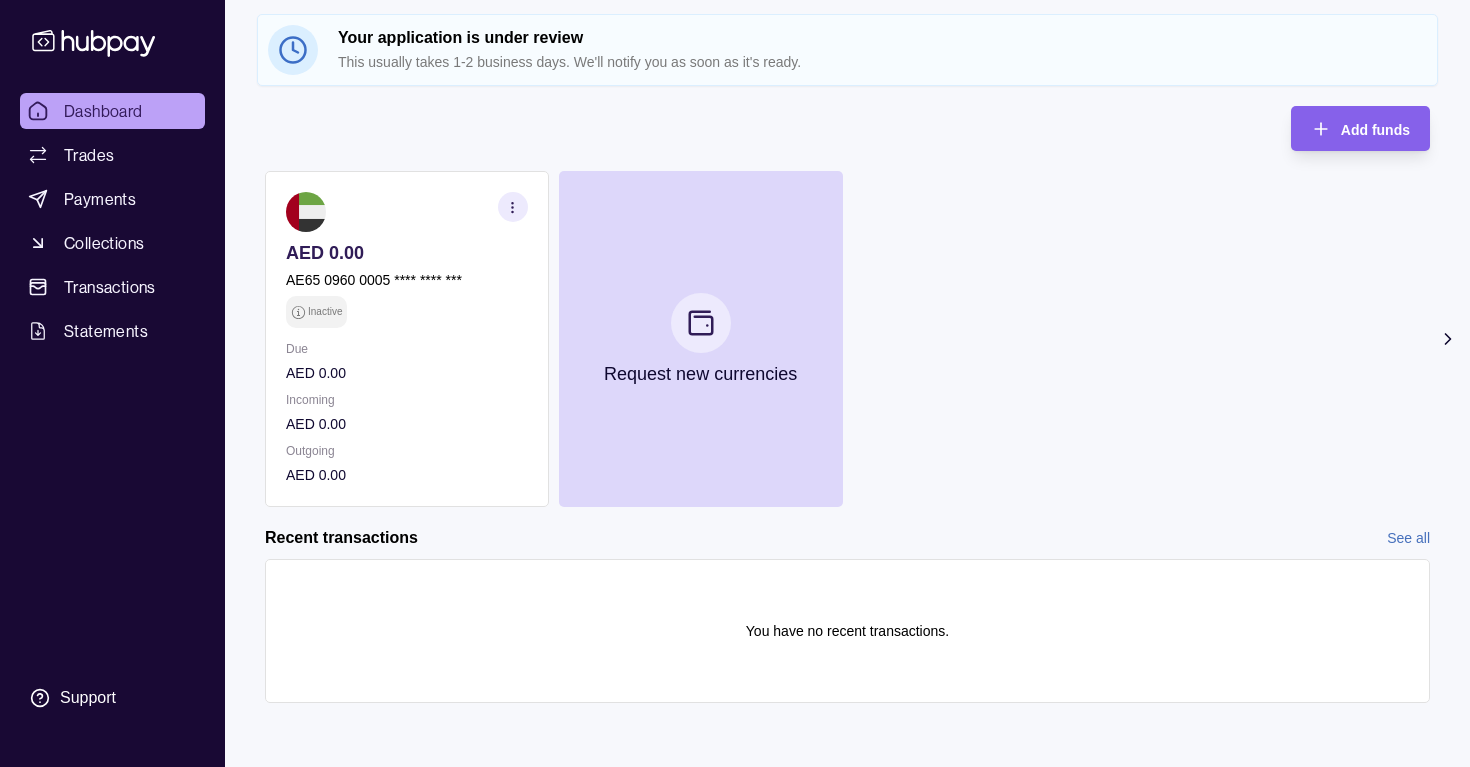 scroll, scrollTop: 0, scrollLeft: 0, axis: both 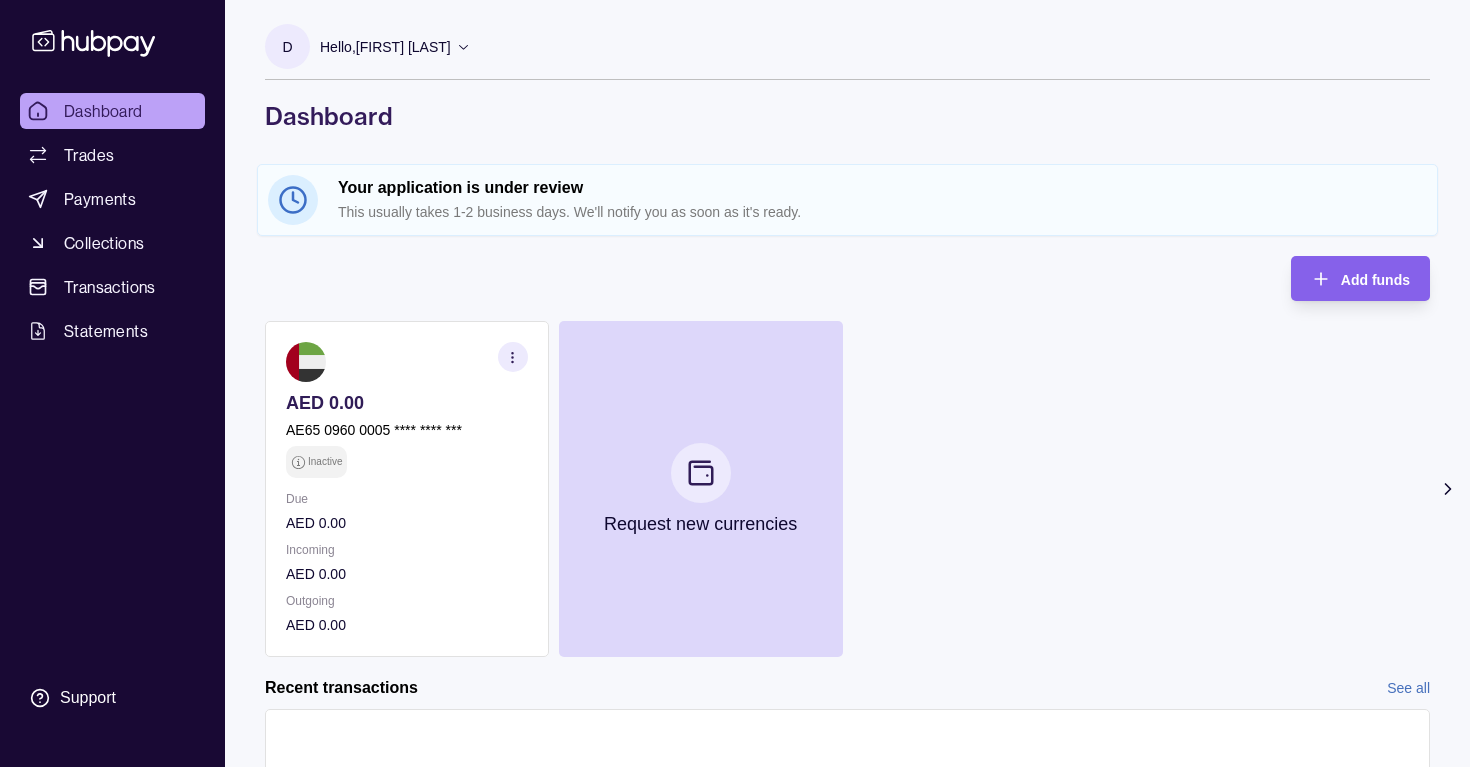 click on "Hello,  [FIRST] [LAST]" at bounding box center (385, 47) 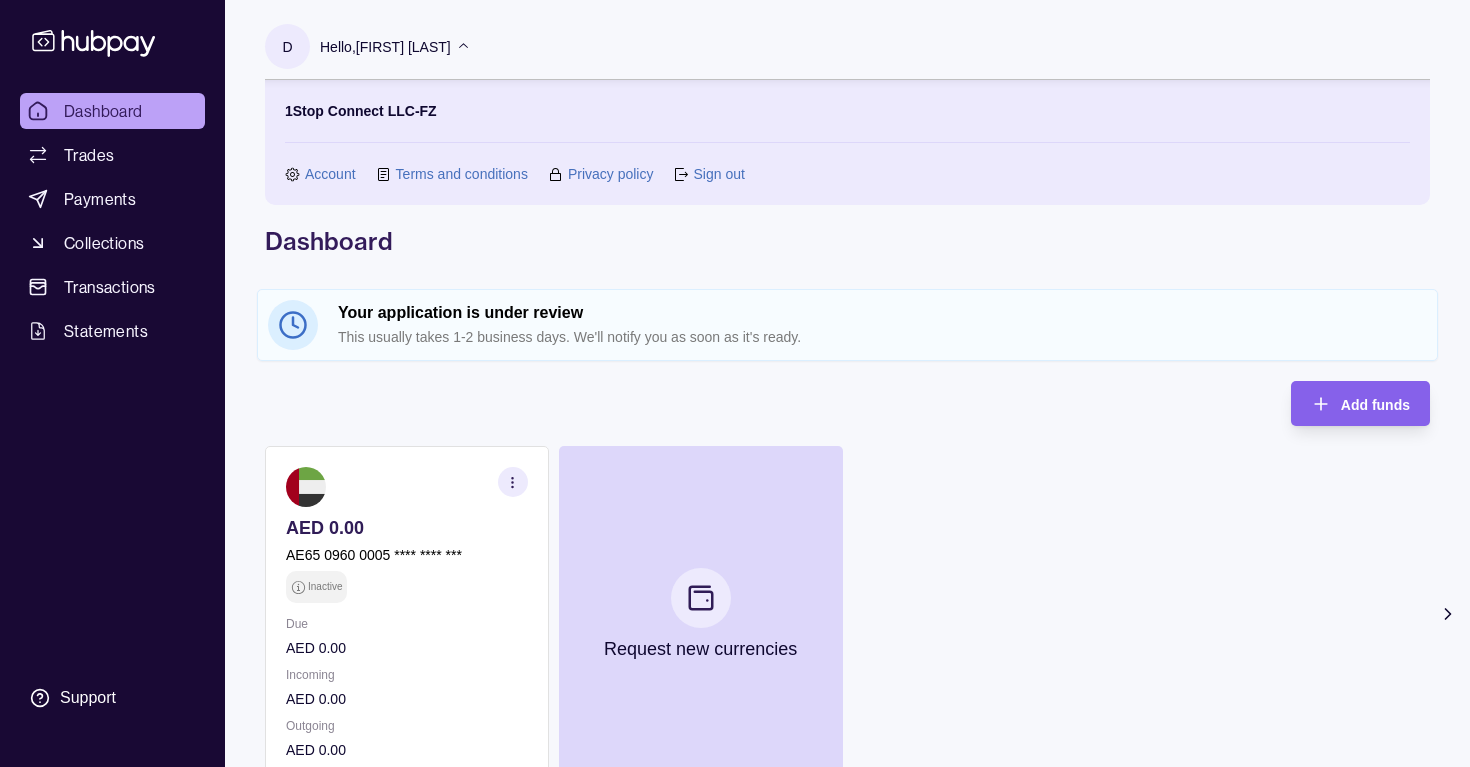 click on "Sign out" at bounding box center (718, 174) 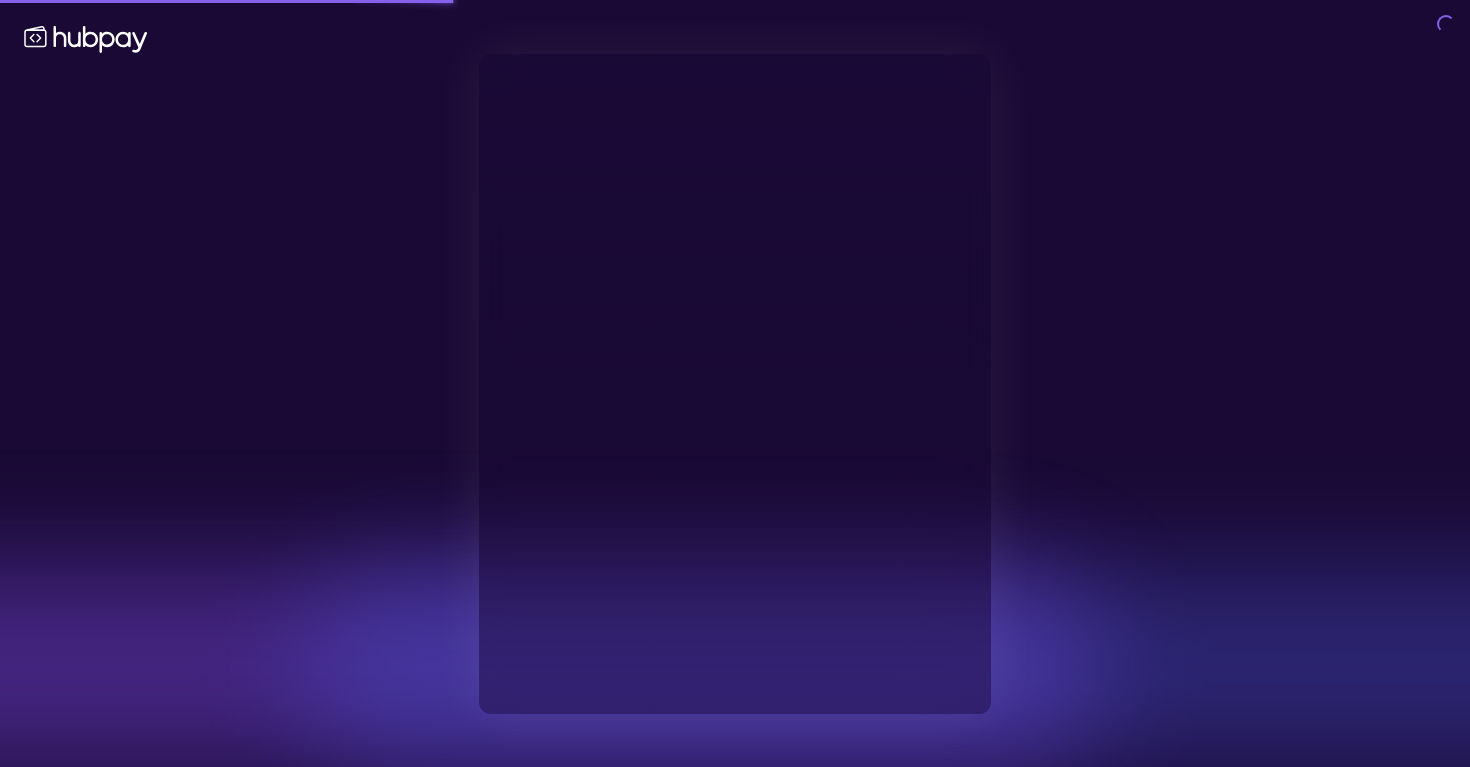 type on "**********" 